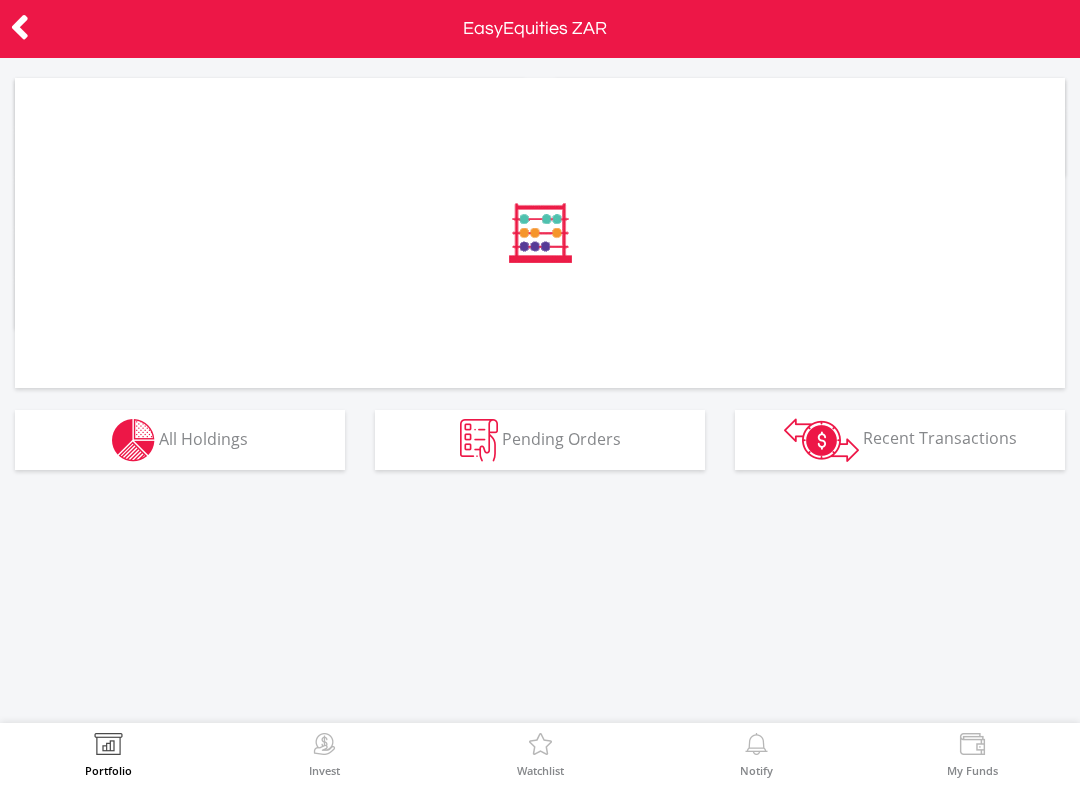 scroll, scrollTop: 0, scrollLeft: 0, axis: both 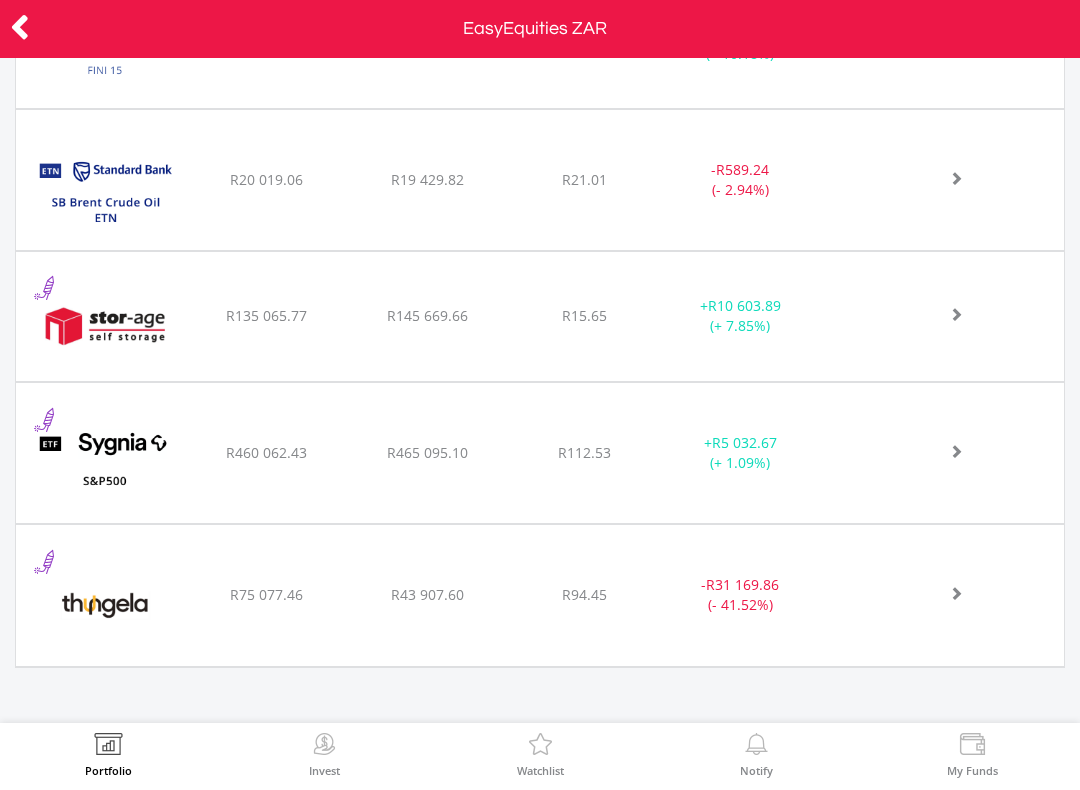 click at bounding box center [943, -1177] 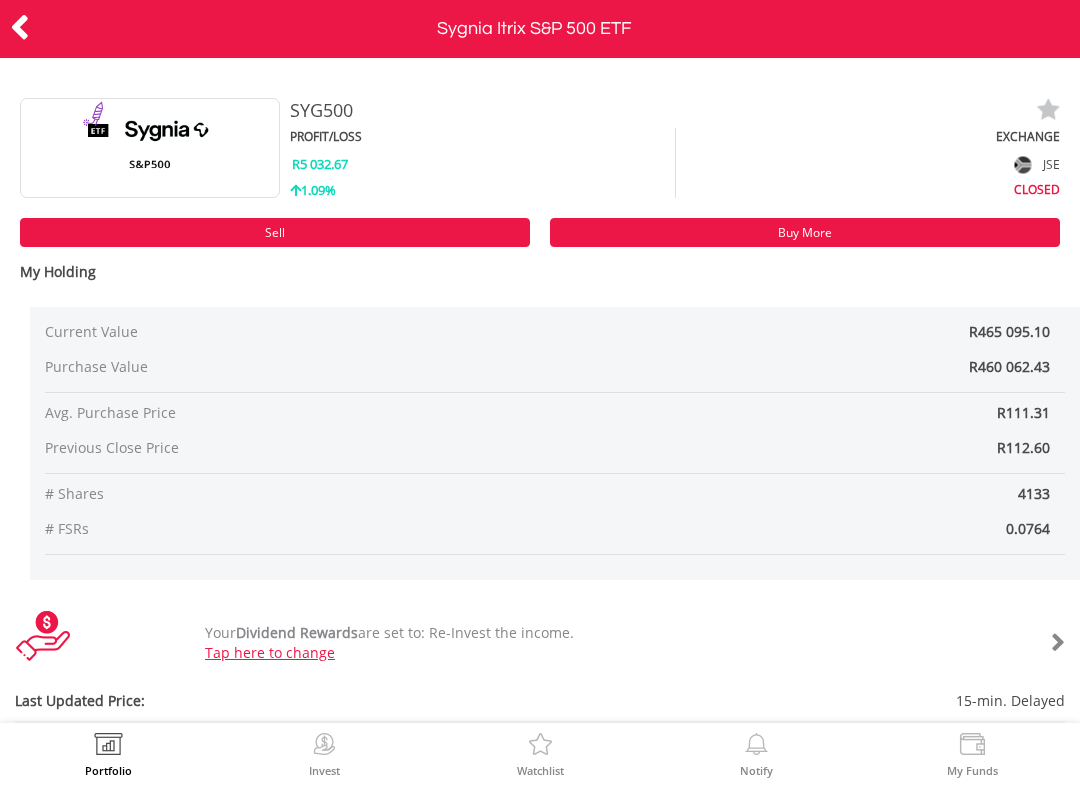 scroll, scrollTop: 0, scrollLeft: 0, axis: both 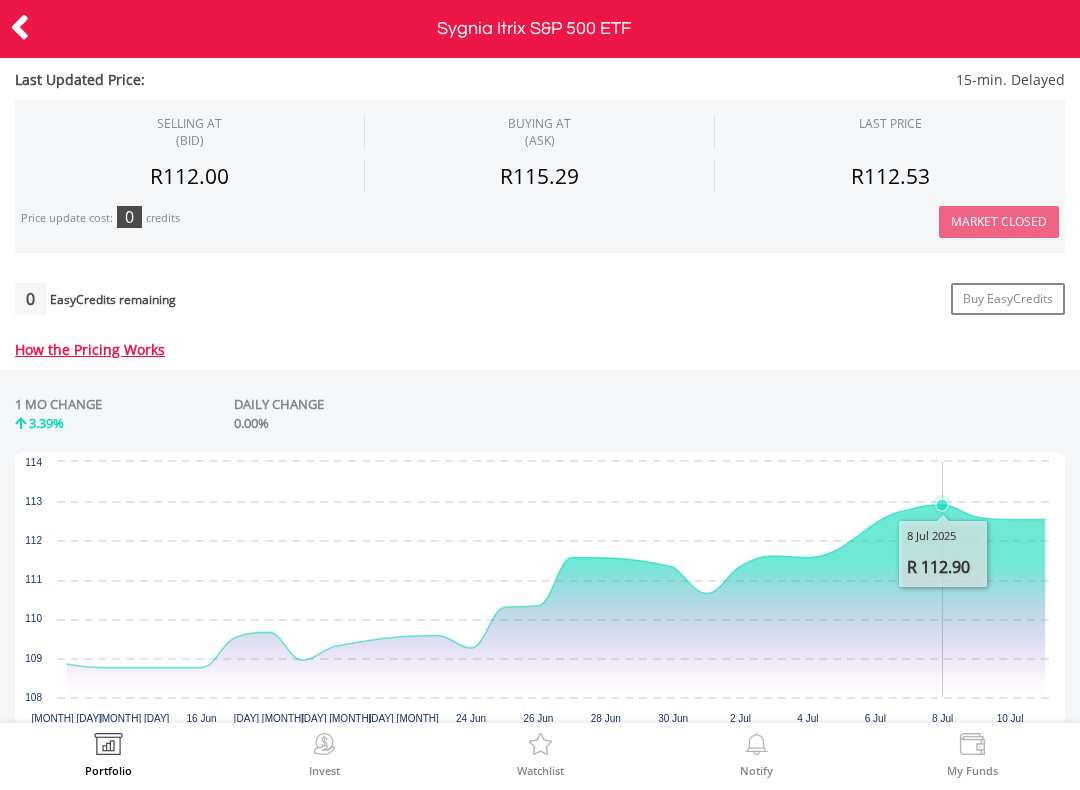 click 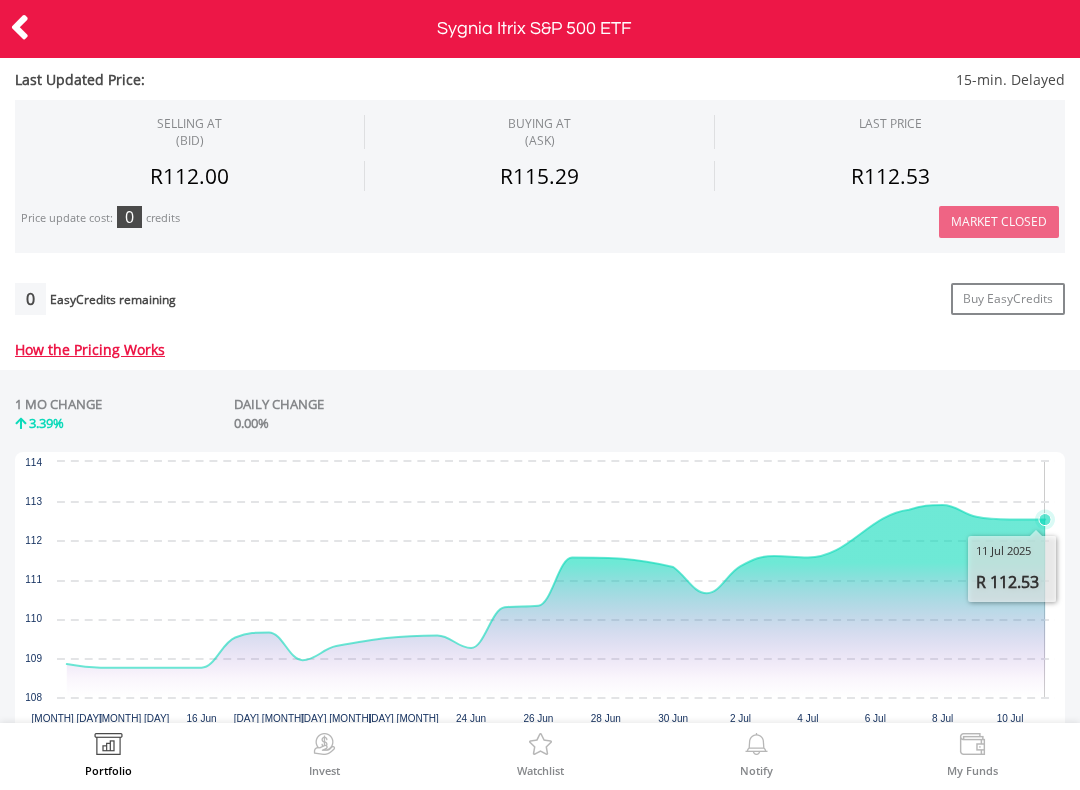 click 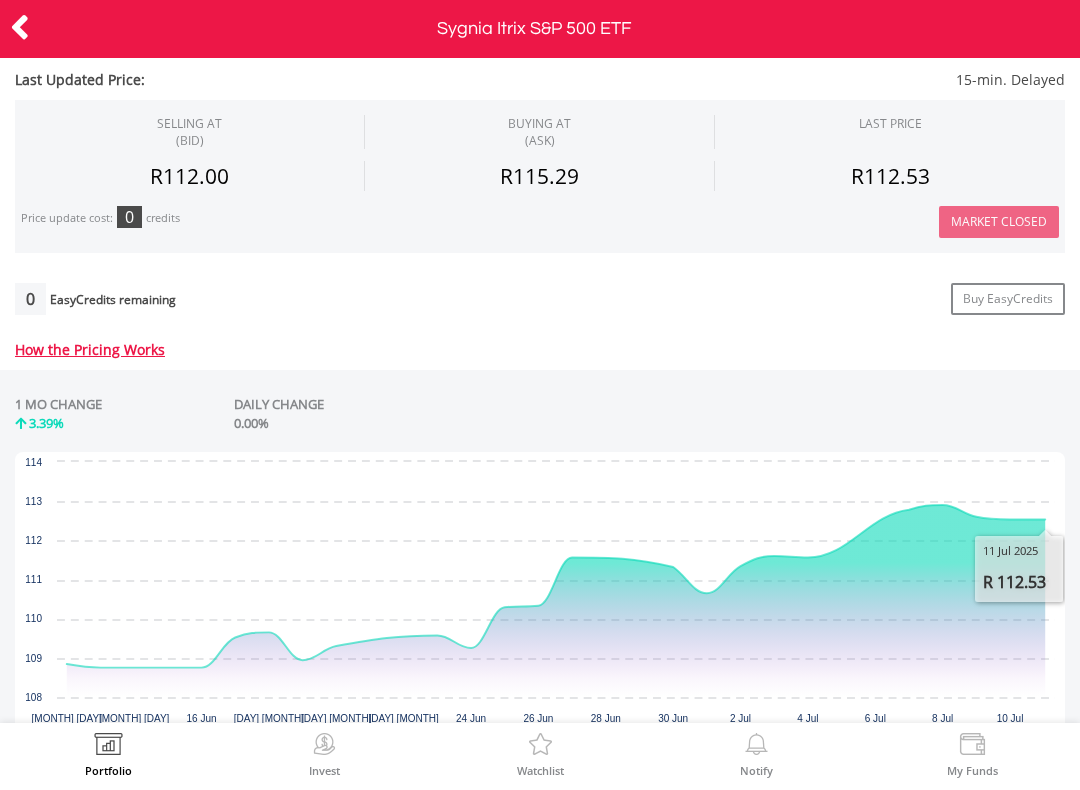 click at bounding box center [20, 27] 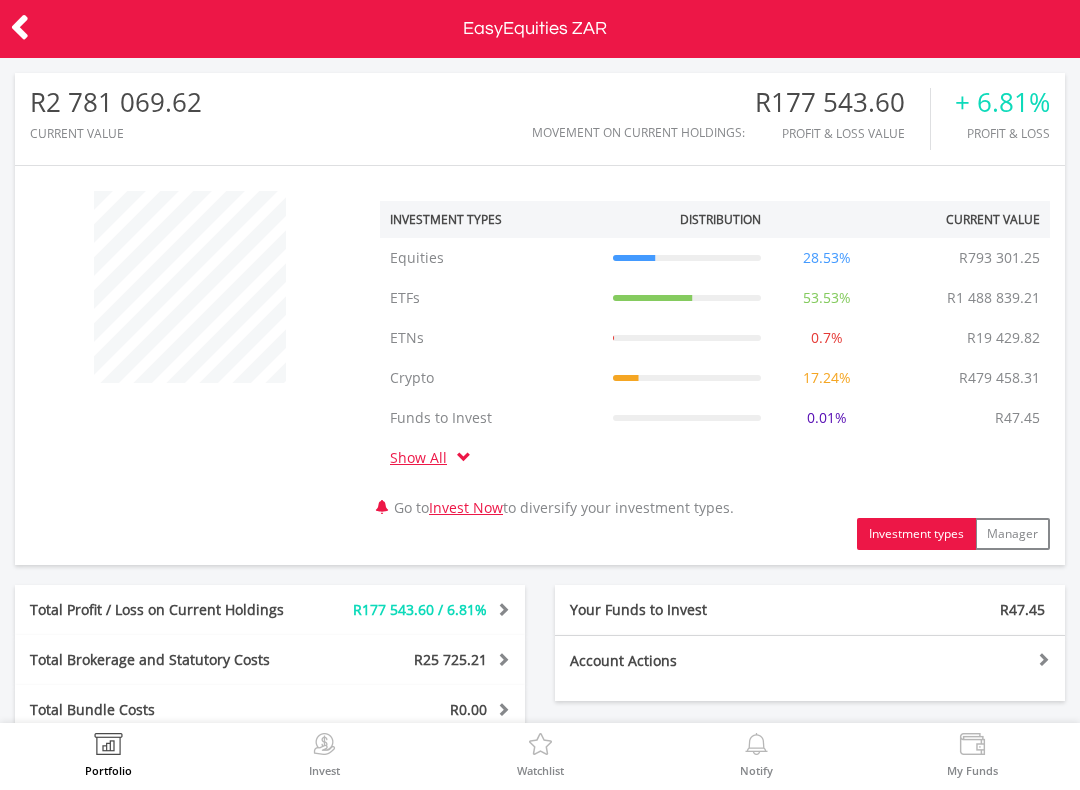 scroll, scrollTop: 0, scrollLeft: 0, axis: both 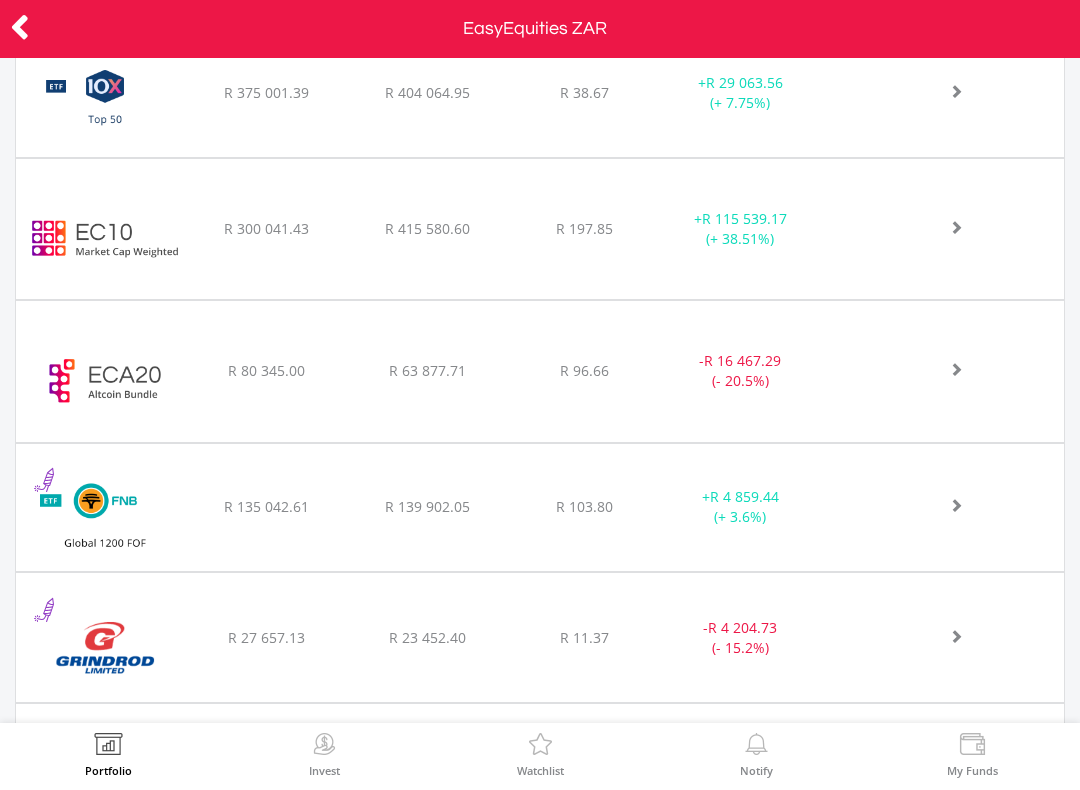 click on "﻿
EasyCrypto Altcoin 20
R 80 345.00
R 63 877.71
R 96.66
-  R 16 467.29 (- 20.5%)" at bounding box center (540, 93) 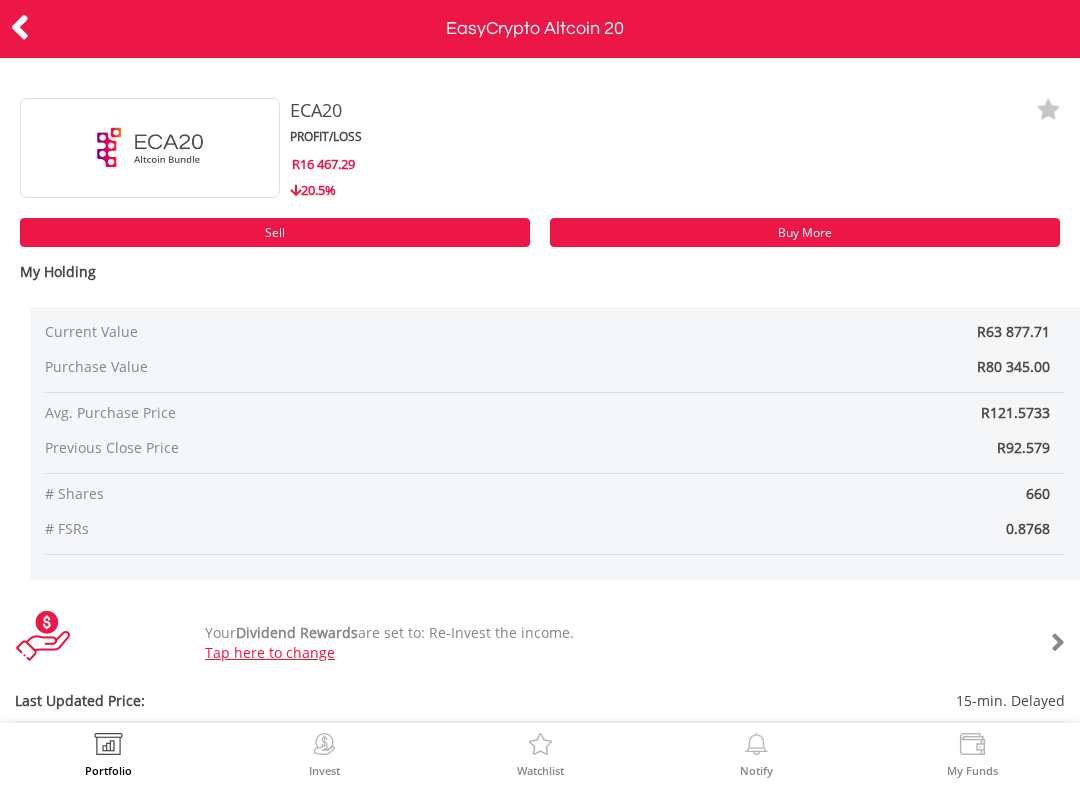 scroll, scrollTop: 0, scrollLeft: 0, axis: both 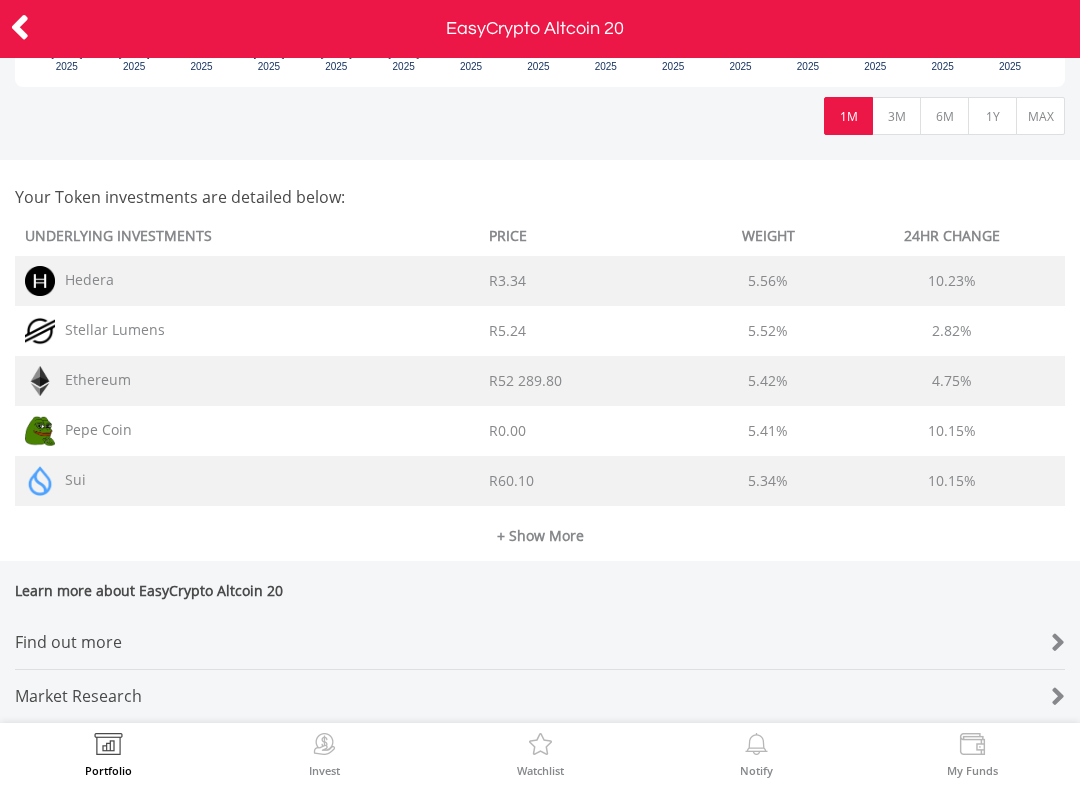 click at bounding box center (20, 27) 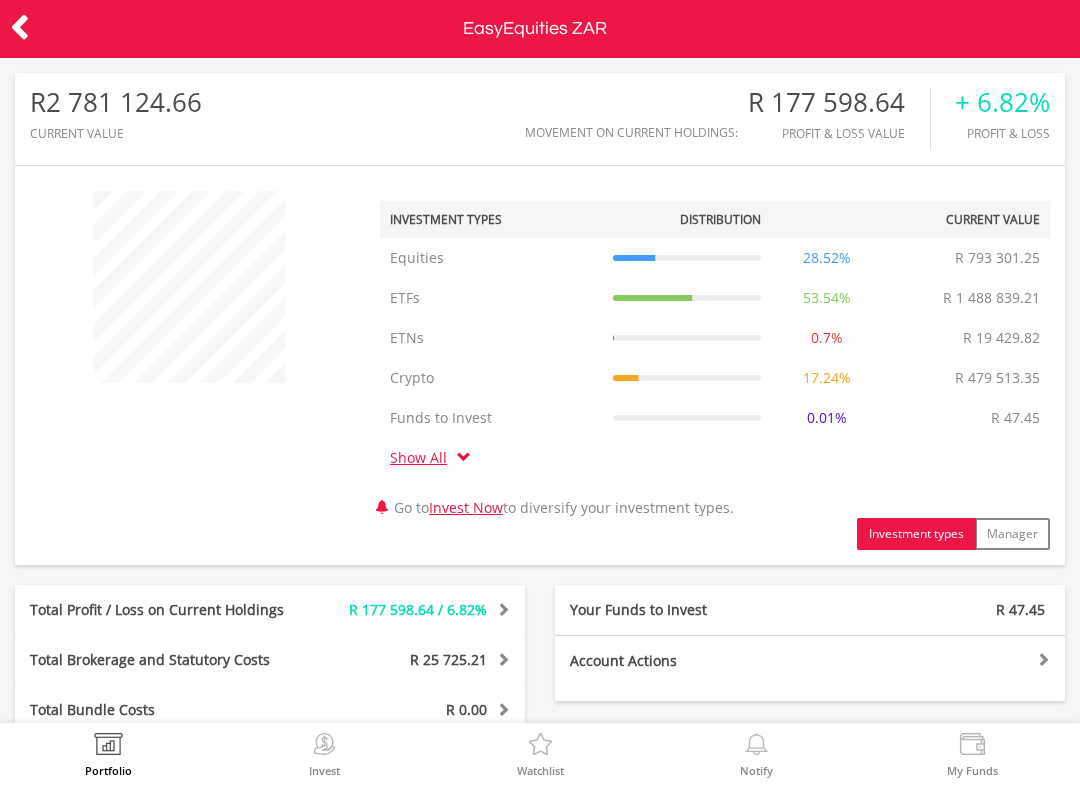 scroll, scrollTop: 0, scrollLeft: 0, axis: both 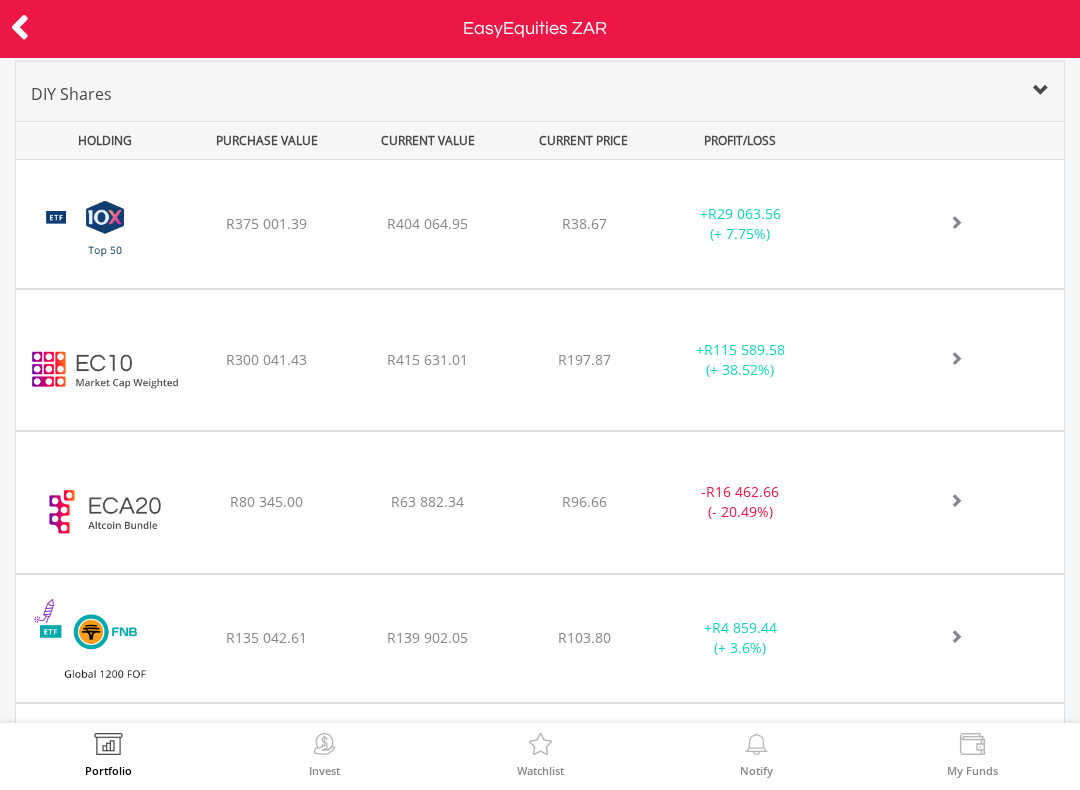 click on "﻿
EasyCrypto 10
R300 041.43
R415 631.01
R197.87
+  R115 589.58 (+ 38.52%)" at bounding box center [540, 224] 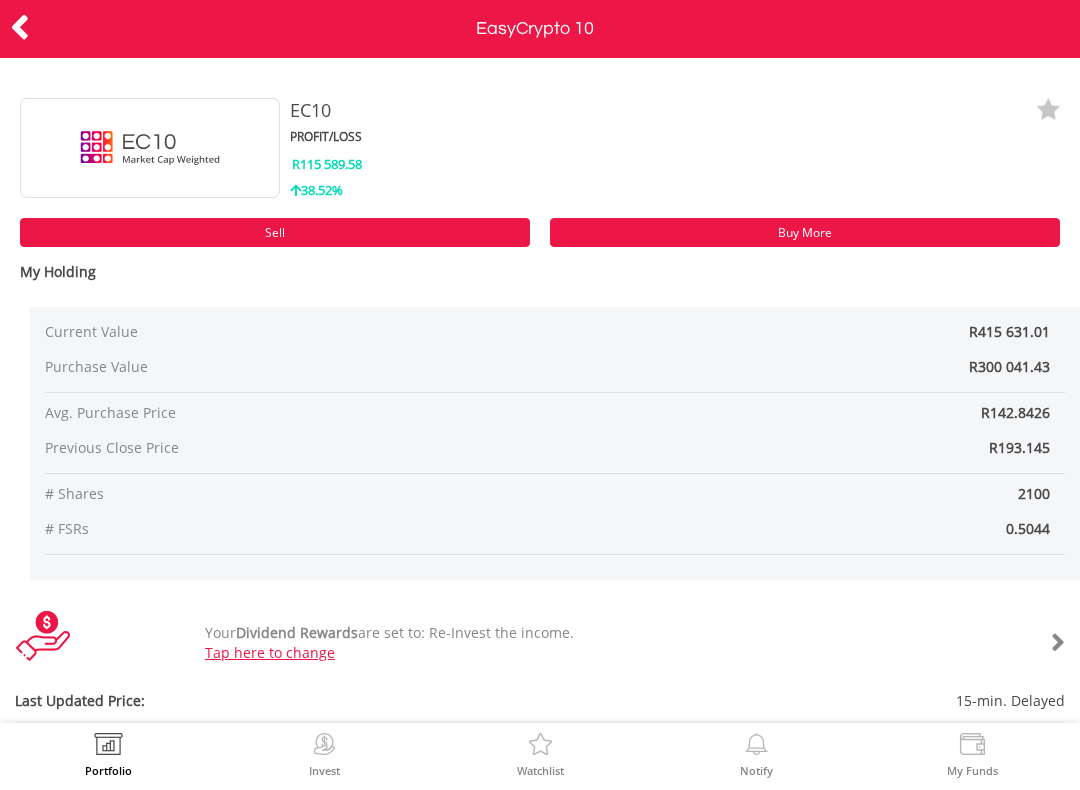 scroll, scrollTop: 0, scrollLeft: 0, axis: both 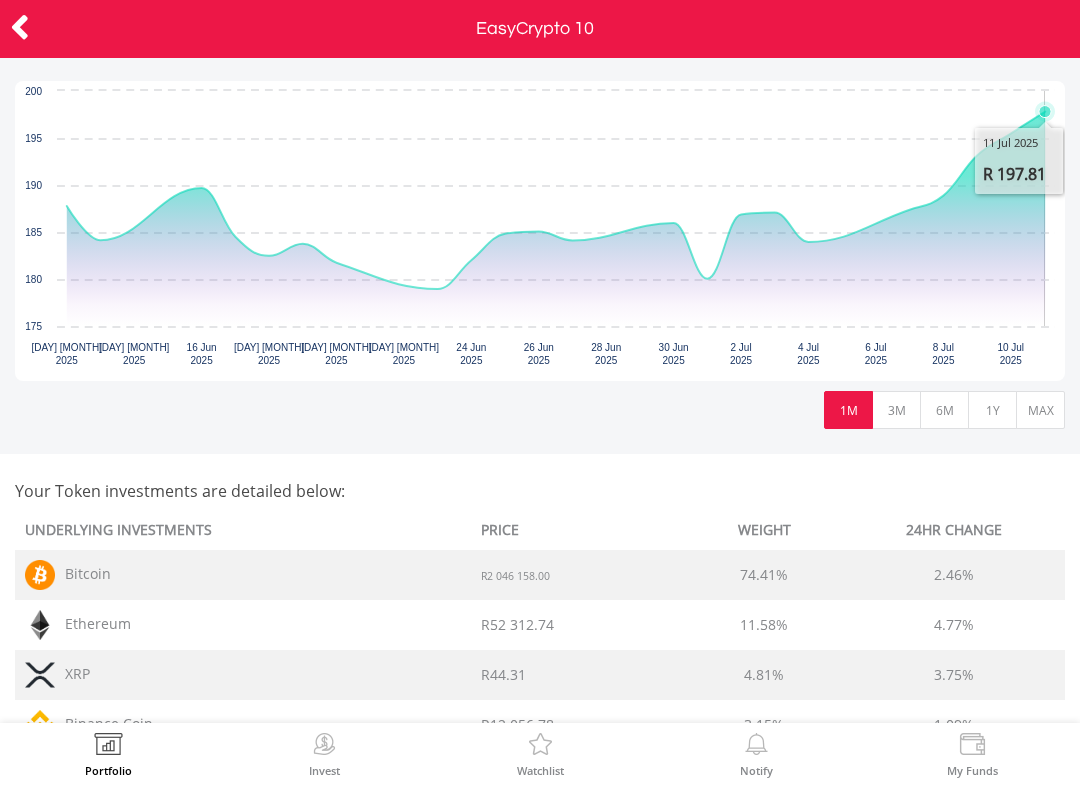 click on "MAX" at bounding box center [1040, 410] 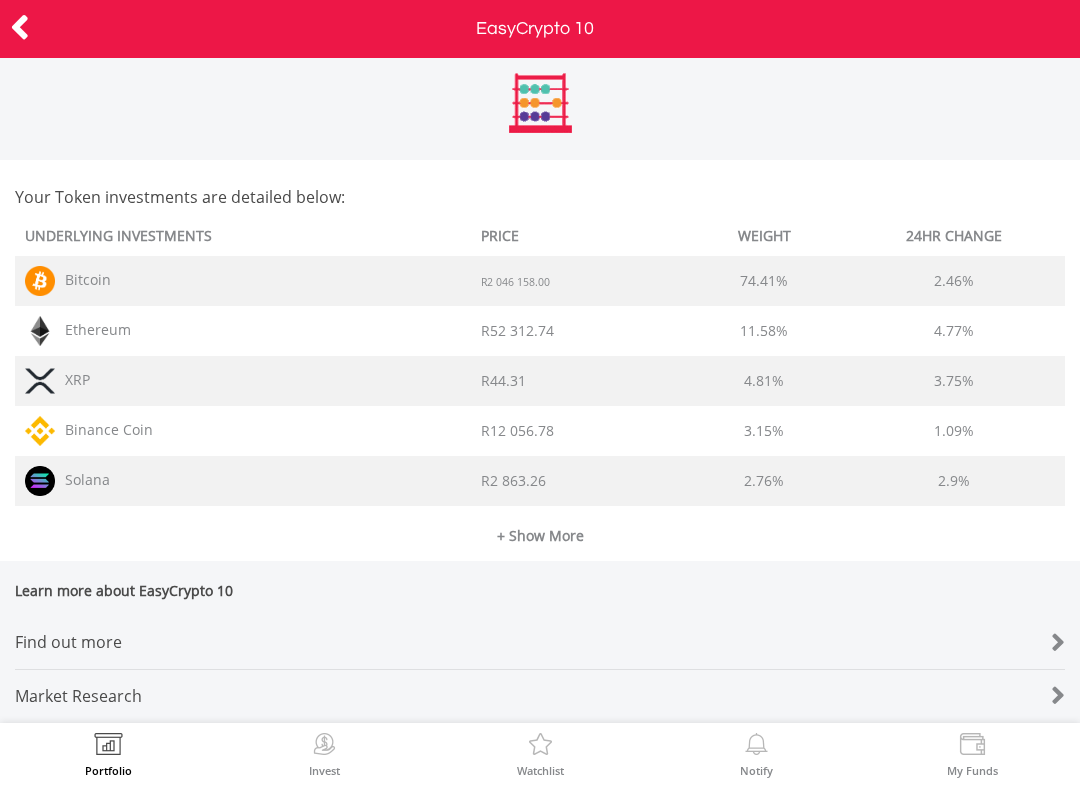 scroll, scrollTop: 957, scrollLeft: 0, axis: vertical 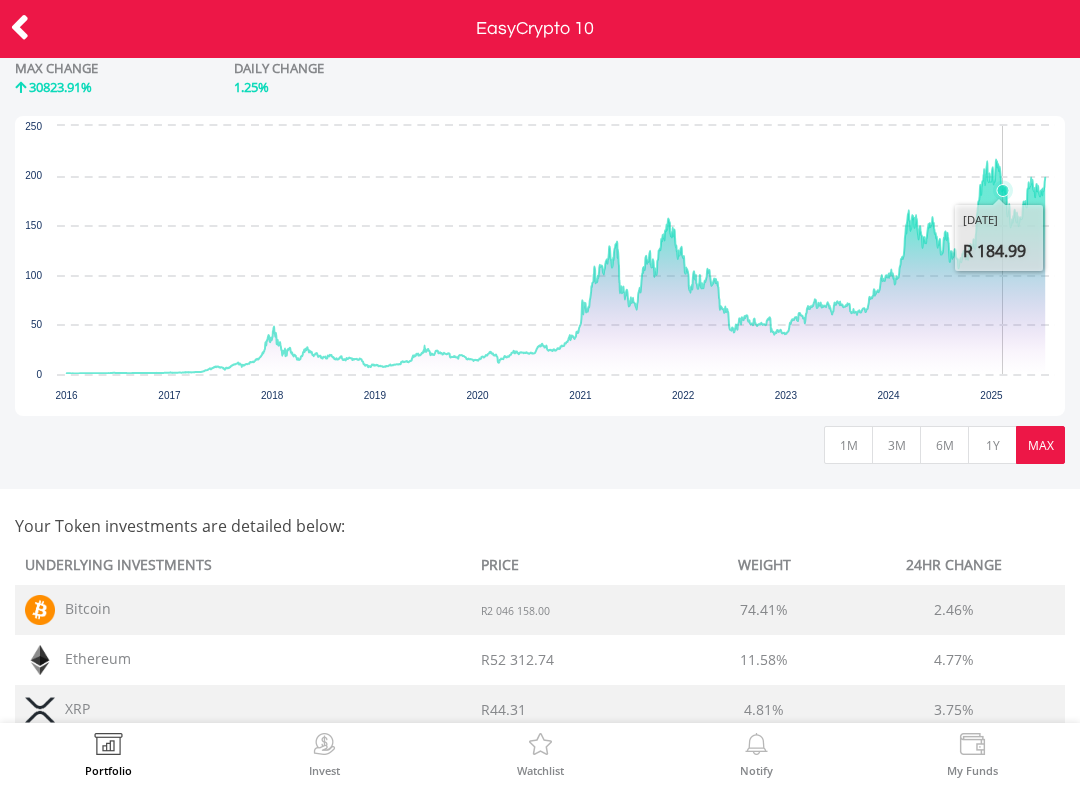 click 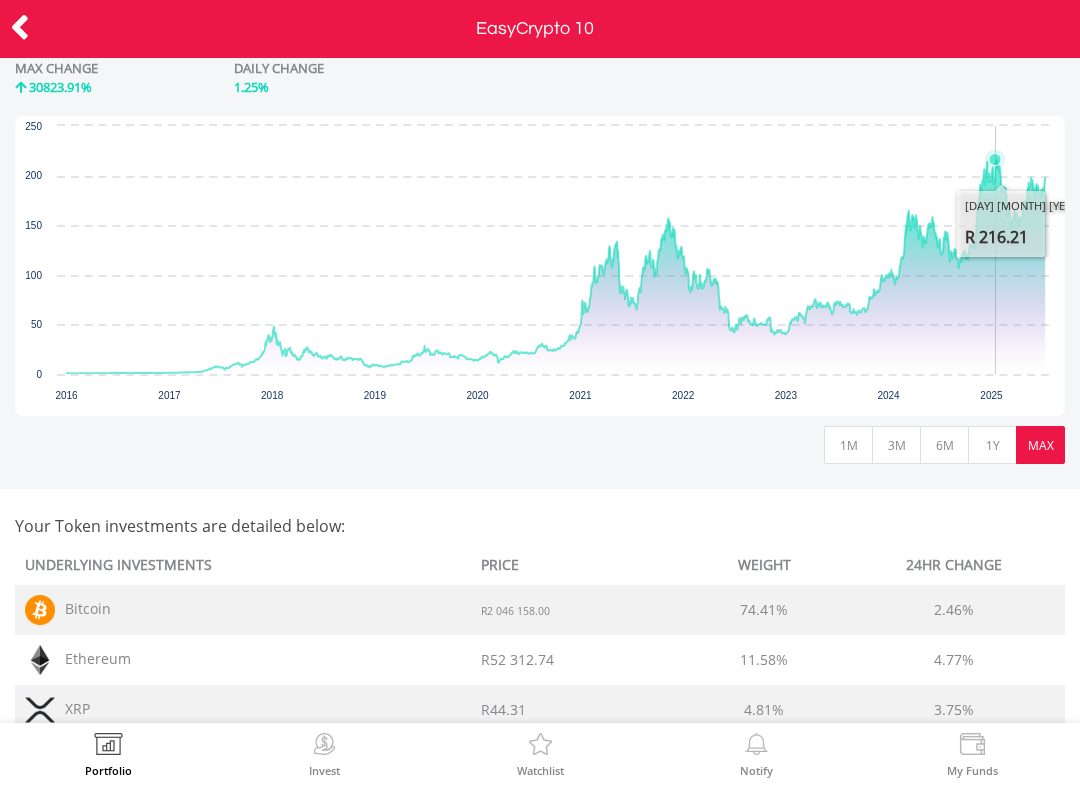 click 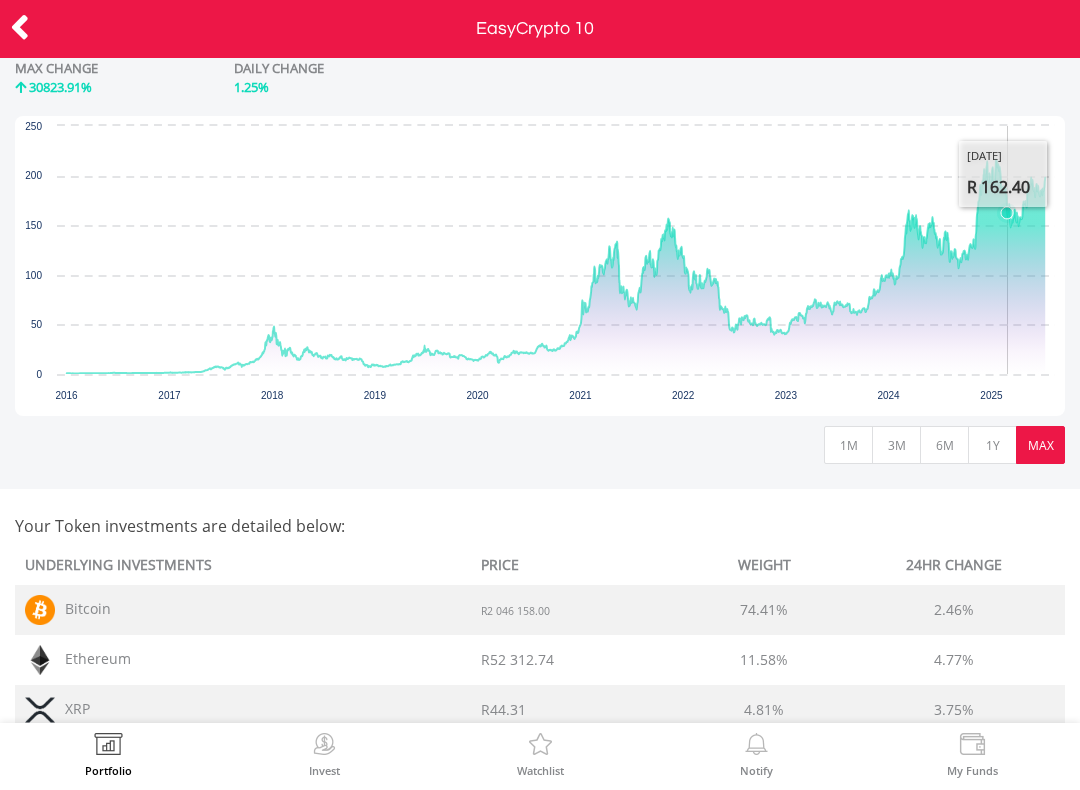 scroll, scrollTop: 958, scrollLeft: 0, axis: vertical 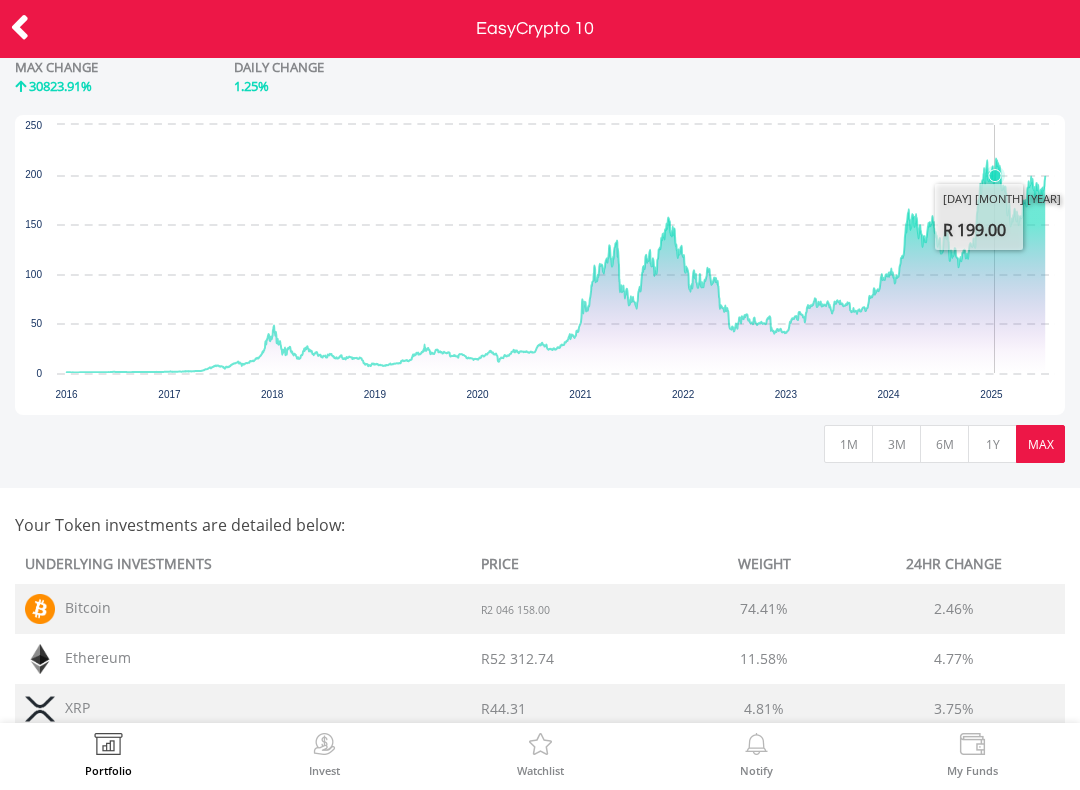 click 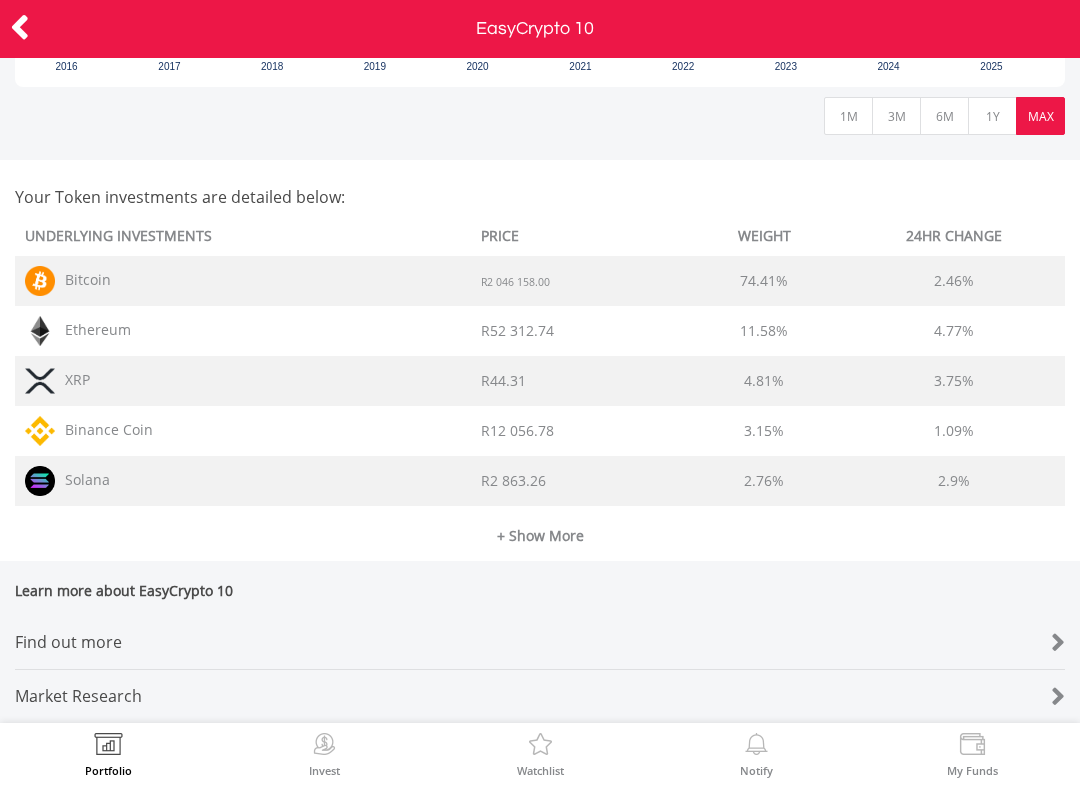 scroll, scrollTop: 1298, scrollLeft: 0, axis: vertical 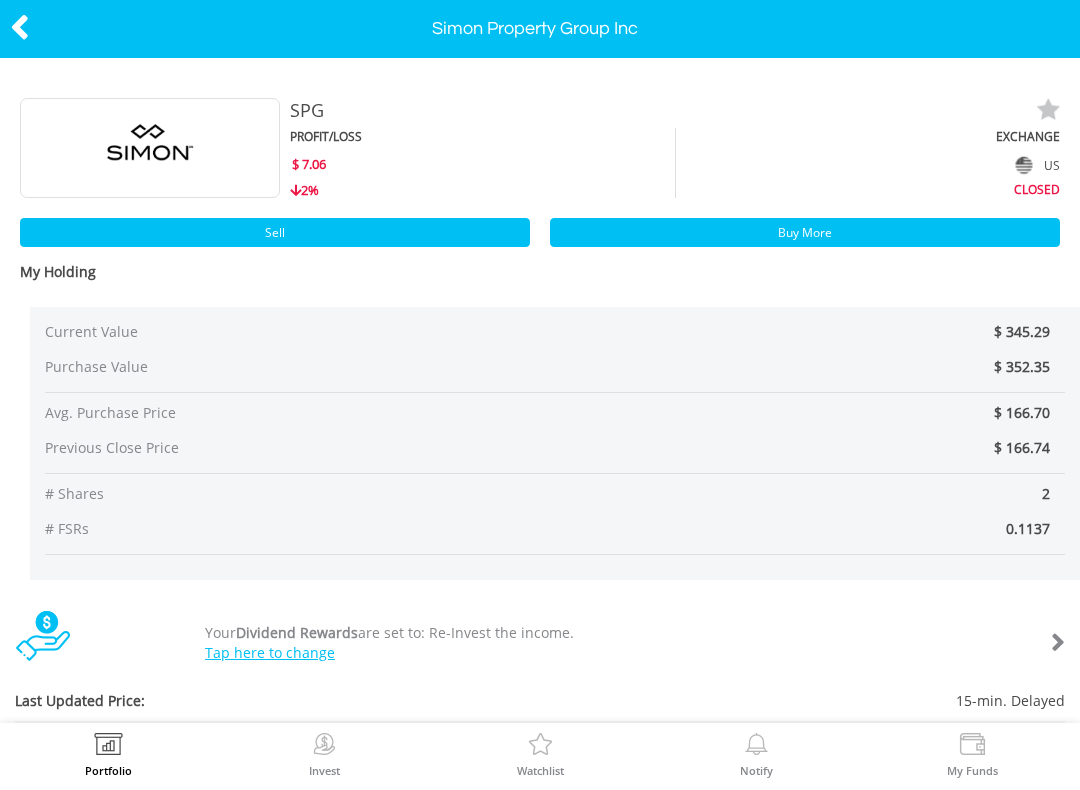 click on "Sell" at bounding box center (275, 232) 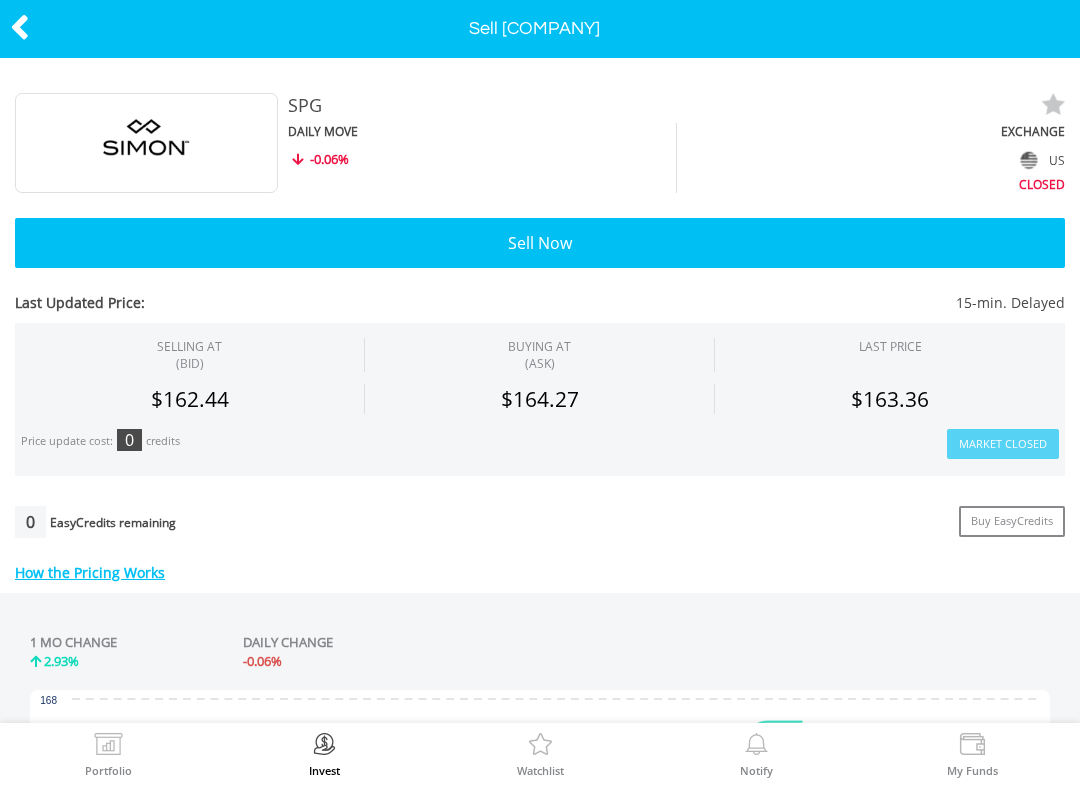scroll, scrollTop: 0, scrollLeft: 0, axis: both 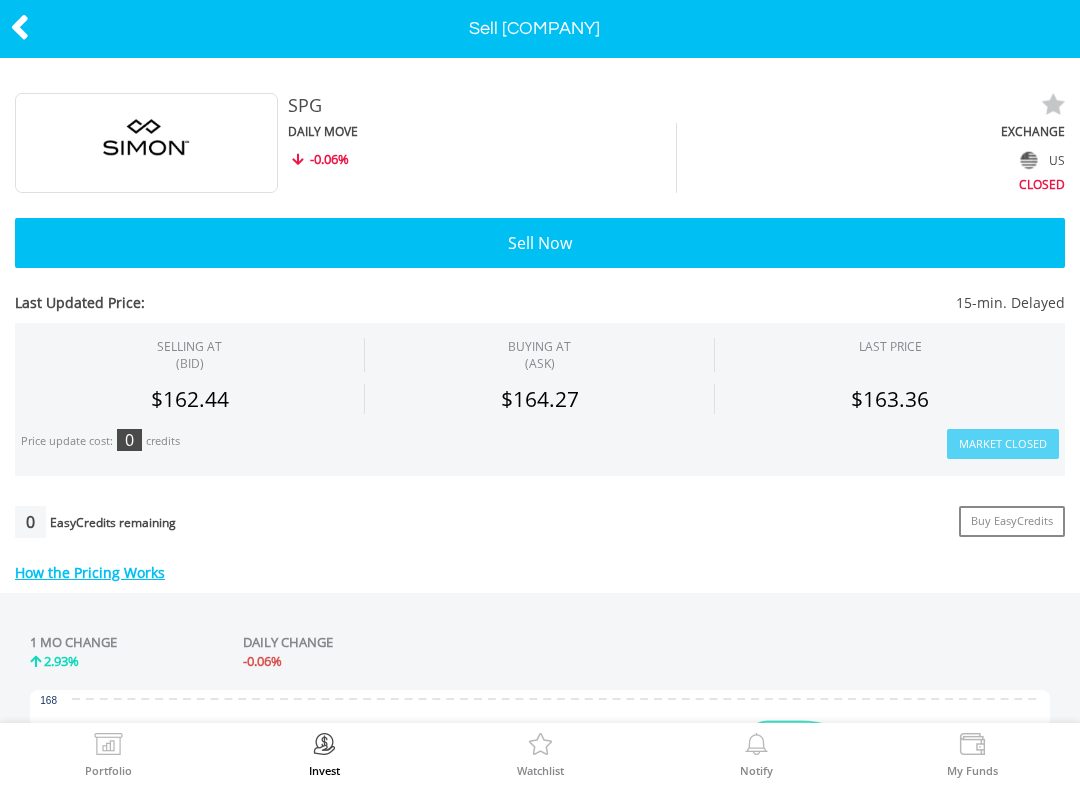 click on "Sell Now" at bounding box center [540, 243] 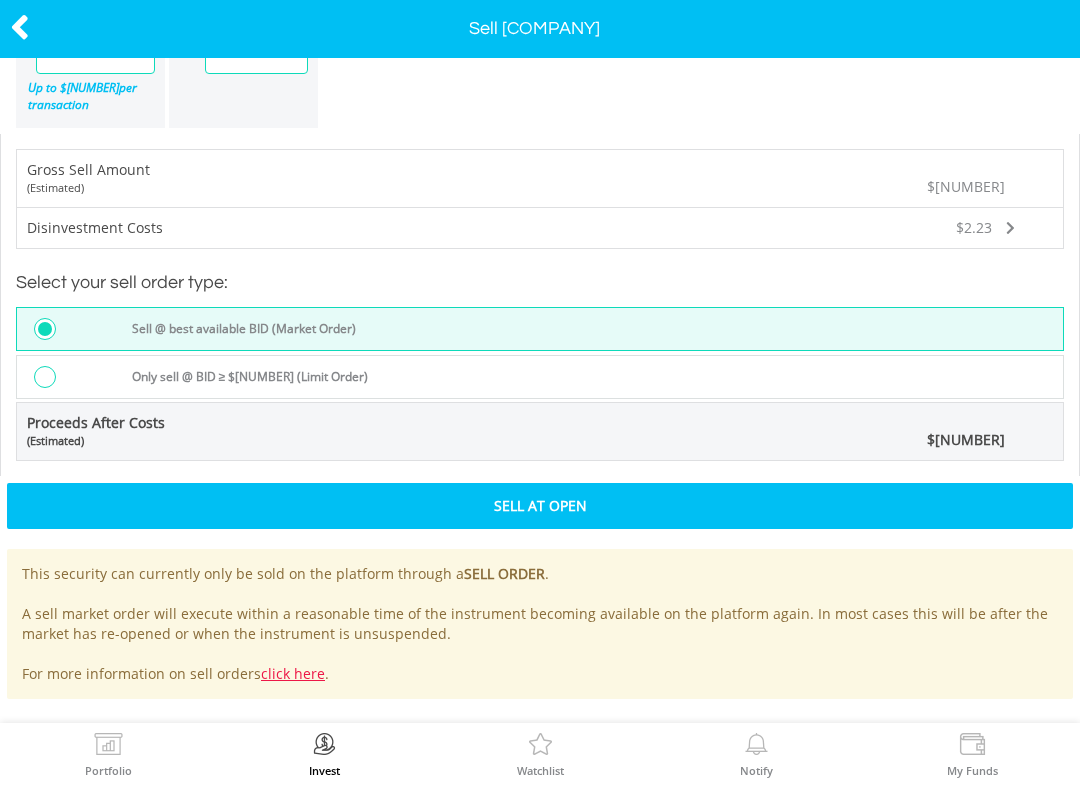 scroll, scrollTop: 1625, scrollLeft: 0, axis: vertical 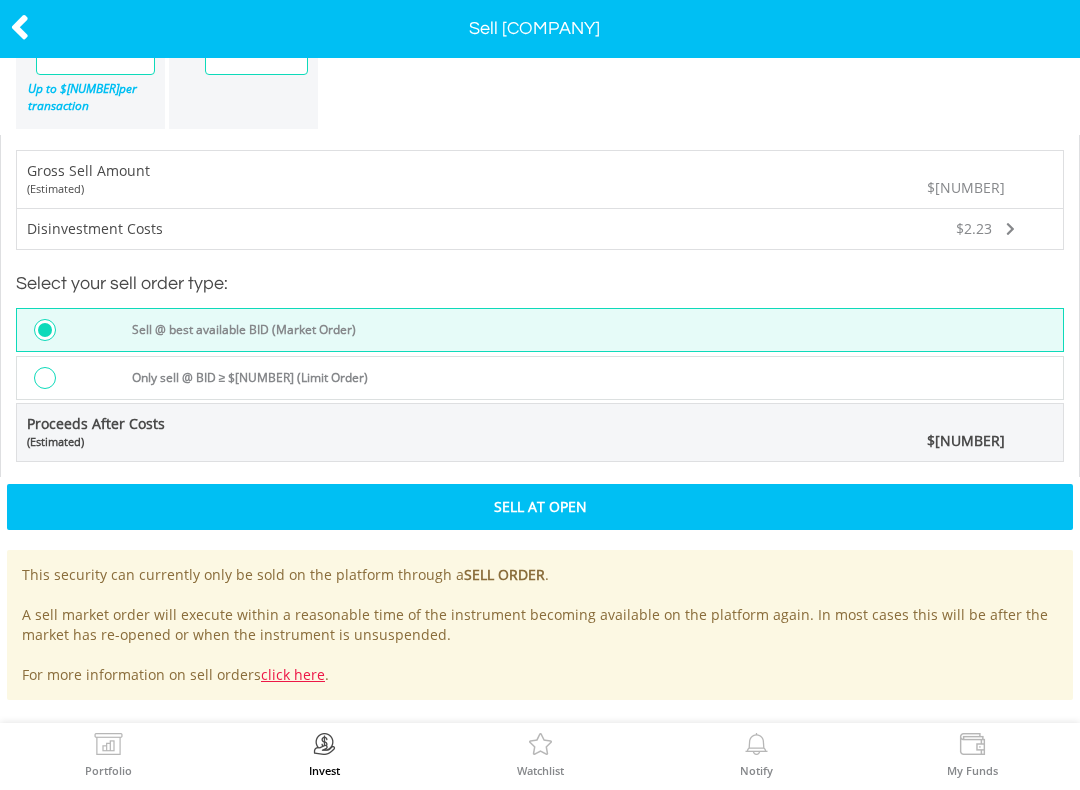 click on "Sell At Open" at bounding box center [540, 507] 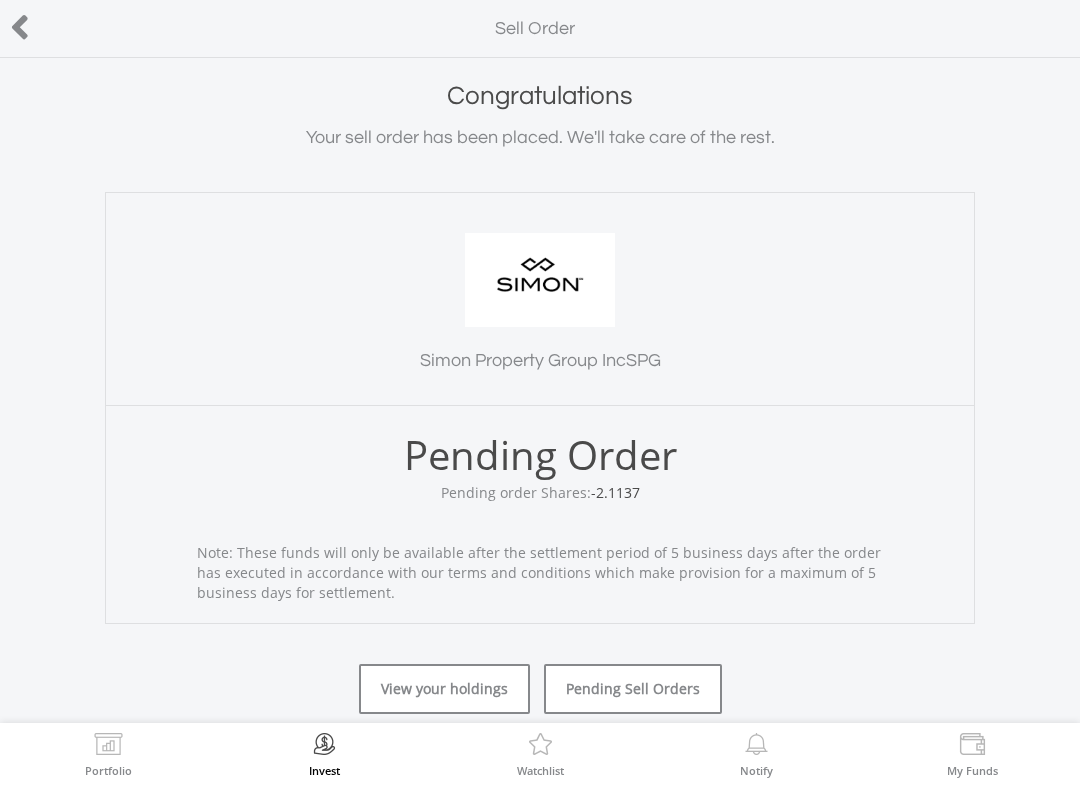 scroll, scrollTop: 0, scrollLeft: 0, axis: both 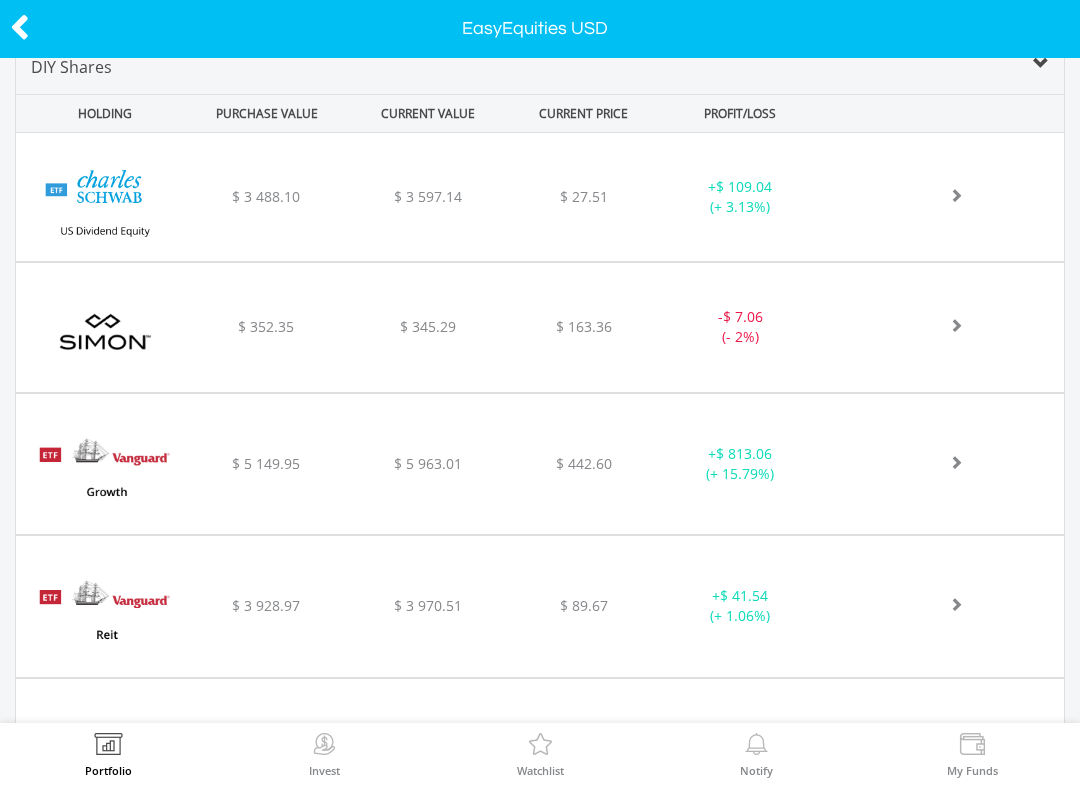 click at bounding box center (108, 747) 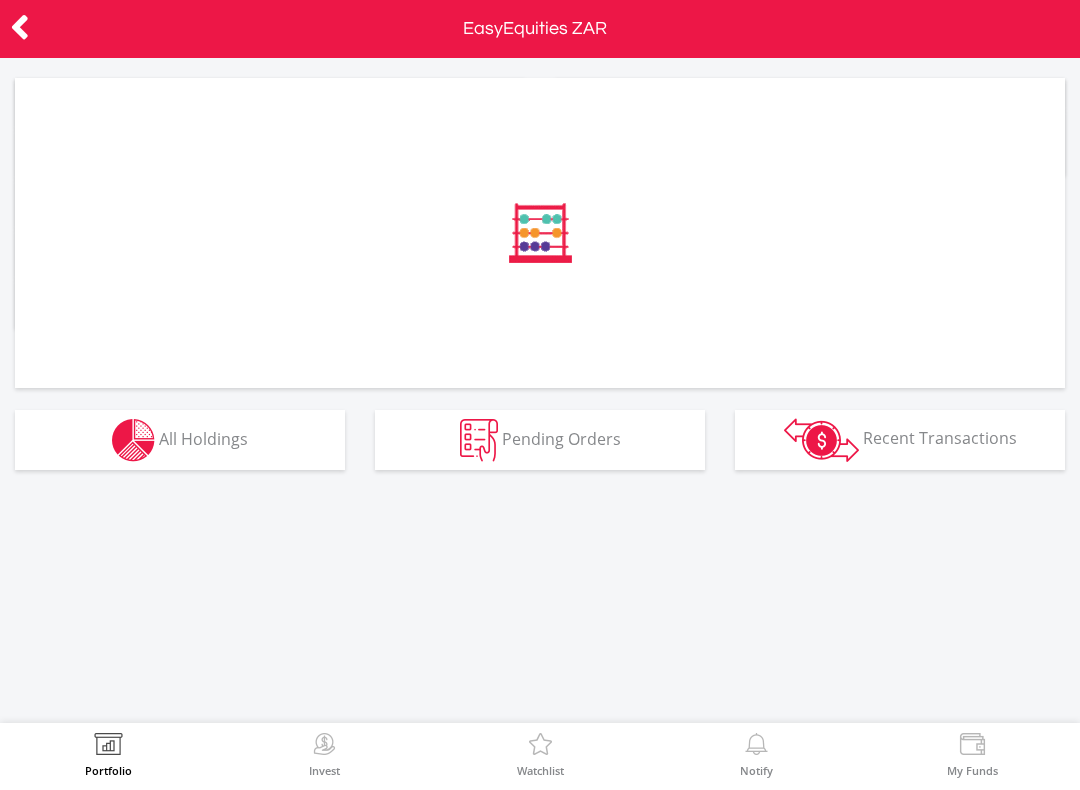 scroll, scrollTop: 0, scrollLeft: 0, axis: both 